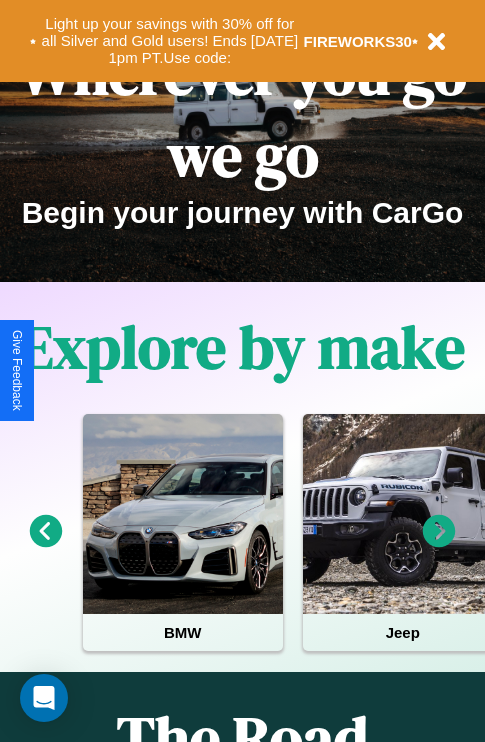 scroll, scrollTop: 308, scrollLeft: 0, axis: vertical 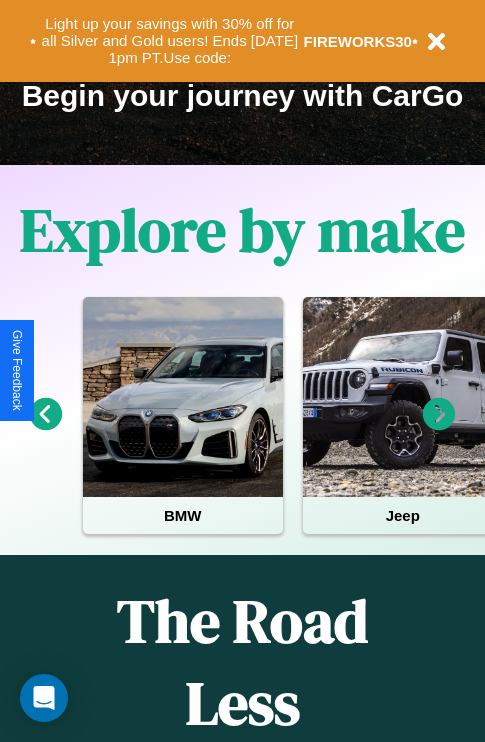 click 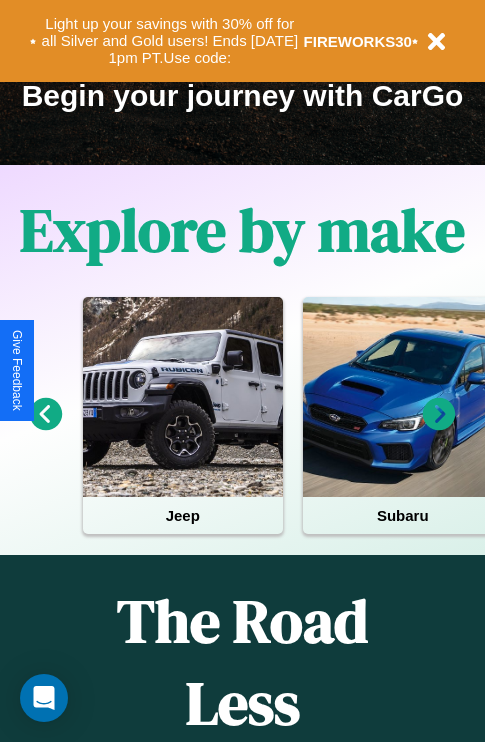 click 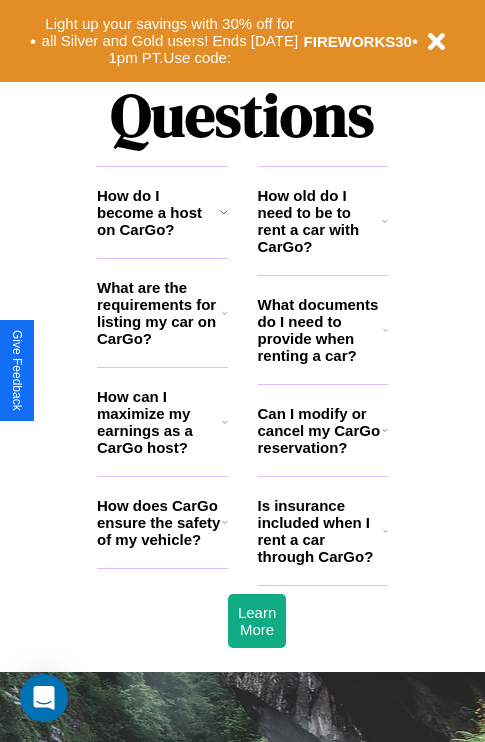 scroll, scrollTop: 2423, scrollLeft: 0, axis: vertical 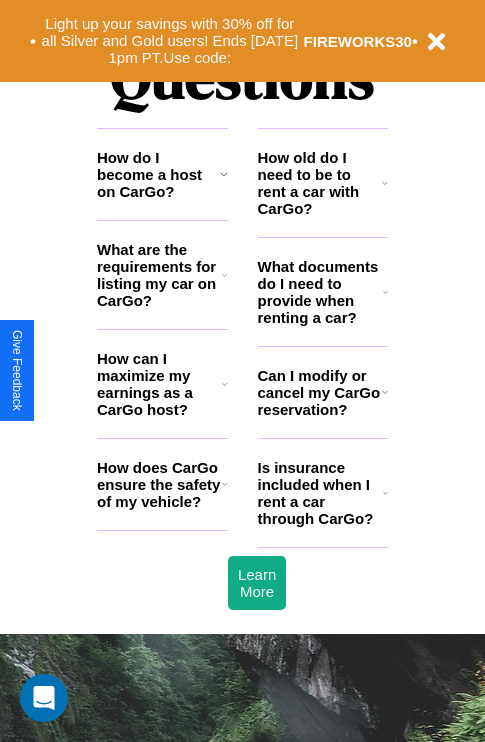 click on "What documents do I need to provide when renting a car?" at bounding box center (321, 292) 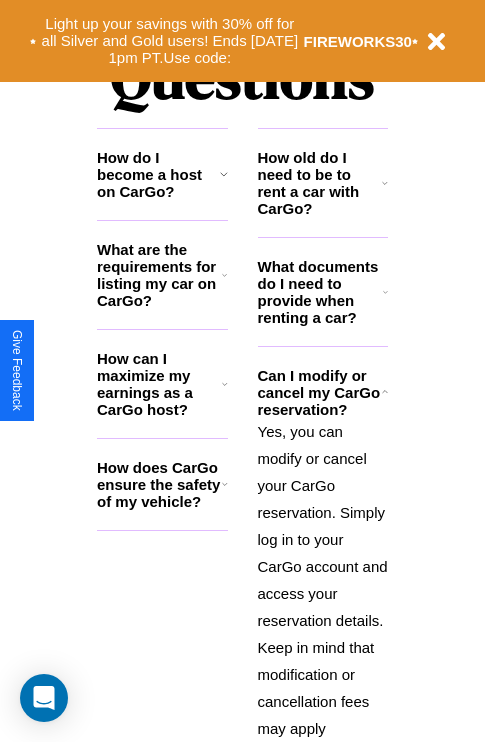 click 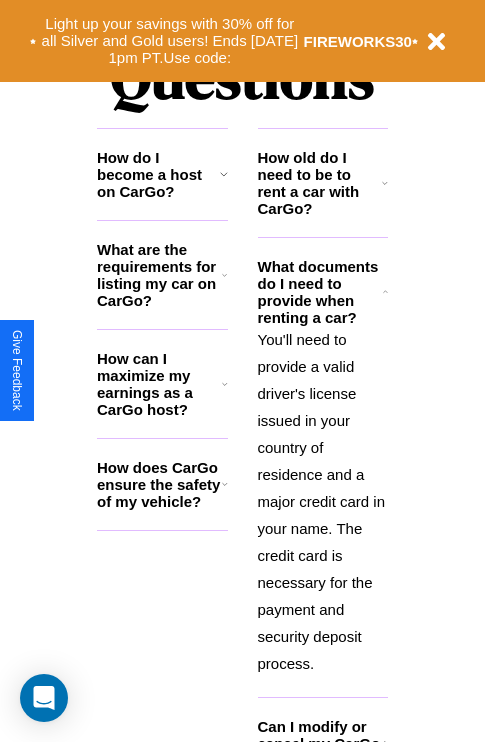 click 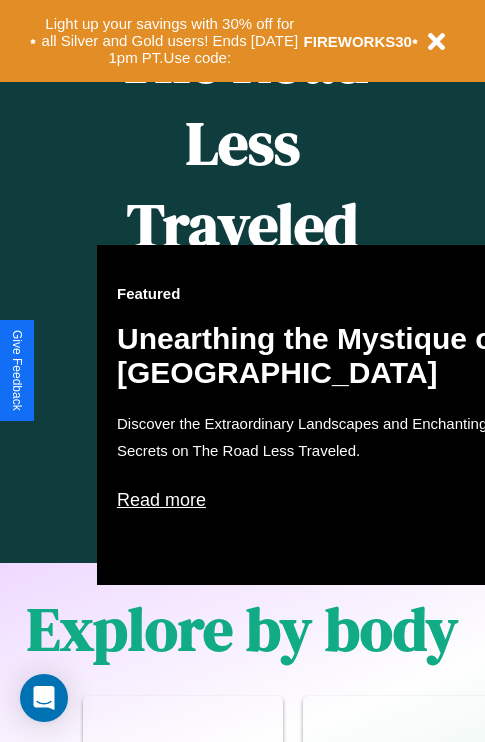 scroll, scrollTop: 817, scrollLeft: 0, axis: vertical 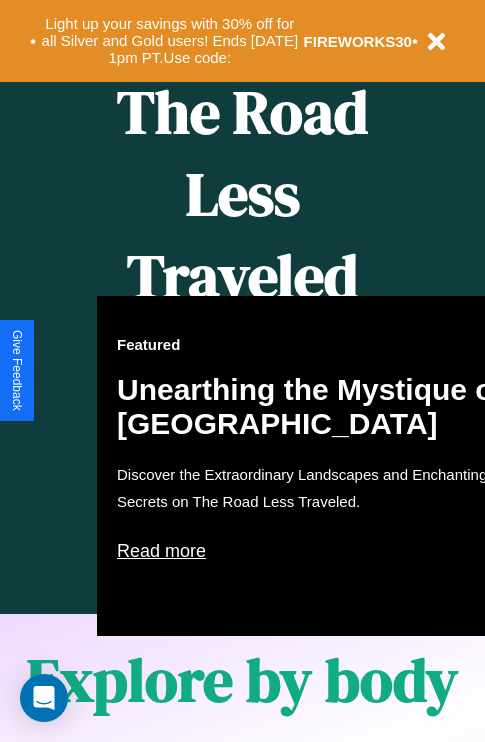 click on "Featured Unearthing the Mystique of Iceland Discover the Extraordinary Landscapes and Enchanting Secrets on The Road Less Traveled. Read more" at bounding box center [317, 466] 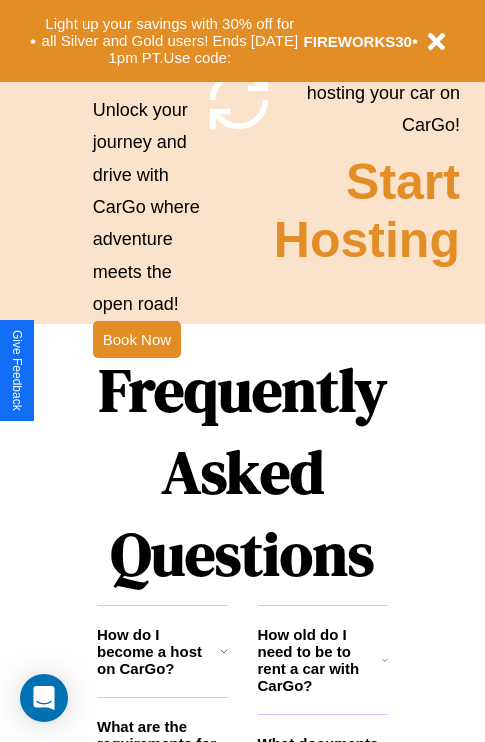 scroll, scrollTop: 1947, scrollLeft: 0, axis: vertical 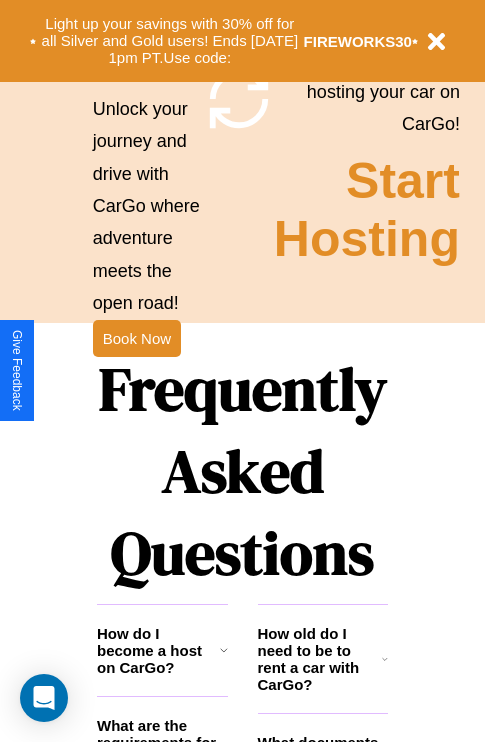 click on "Frequently Asked Questions" at bounding box center (242, 471) 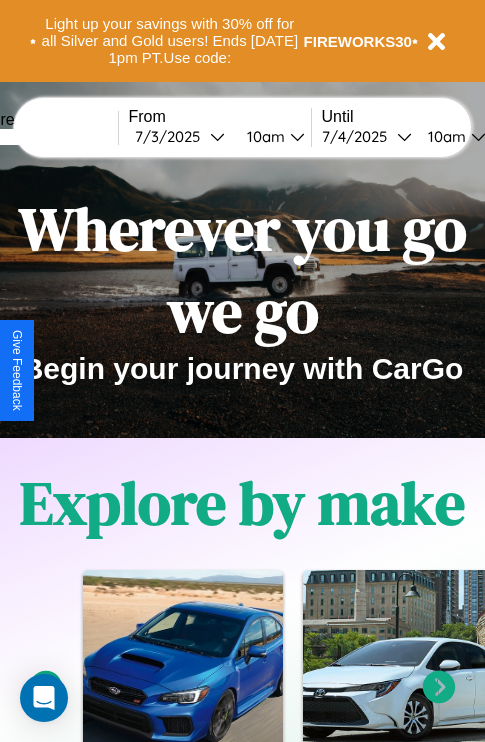 scroll, scrollTop: 0, scrollLeft: 0, axis: both 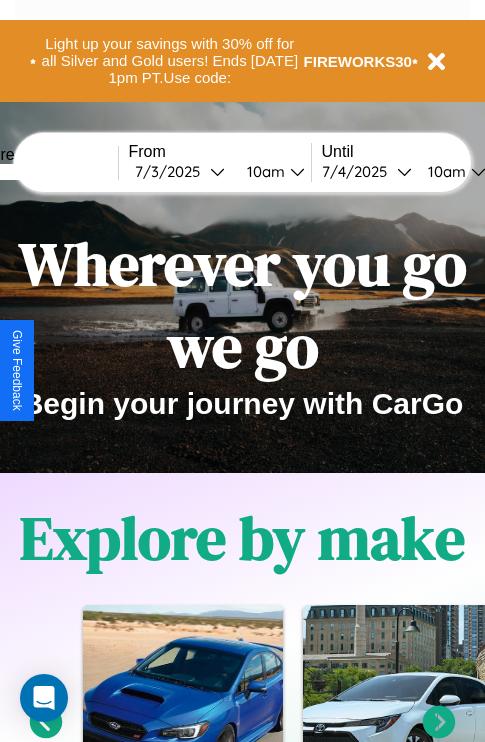 click at bounding box center [43, 172] 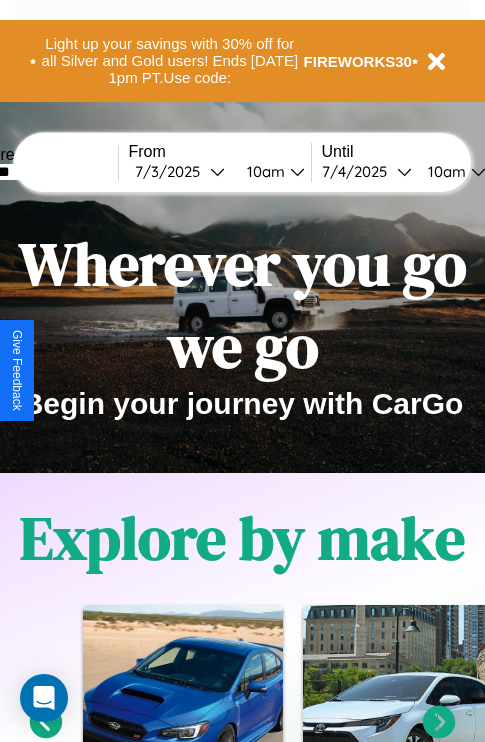 type on "*******" 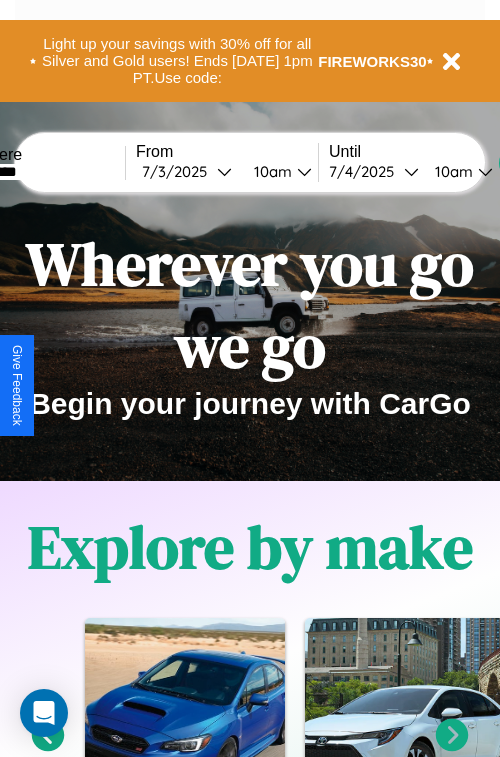 select on "*" 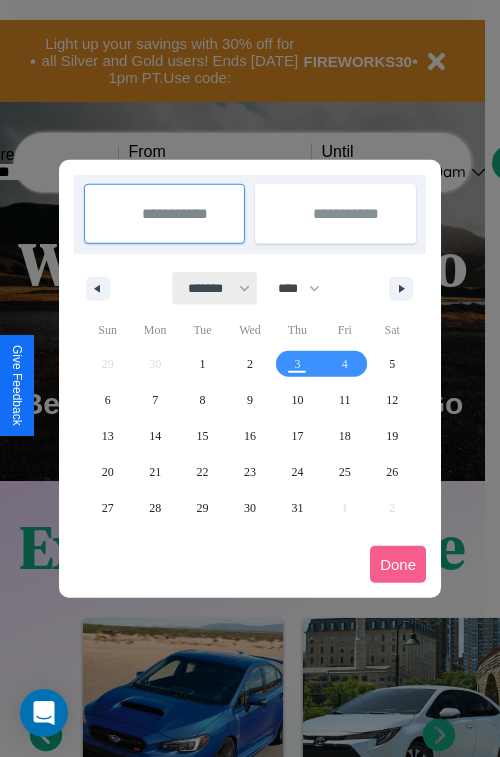 click on "******* ******** ***** ***** *** **** **** ****** ********* ******* ******** ********" at bounding box center [215, 288] 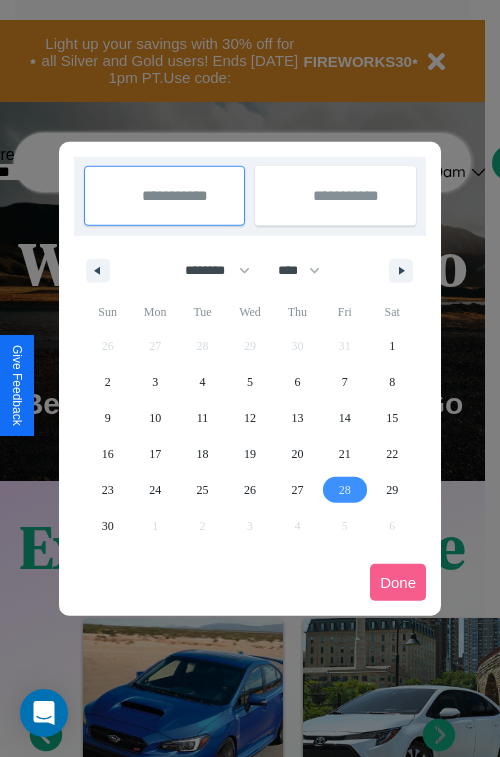 click on "28" at bounding box center (345, 490) 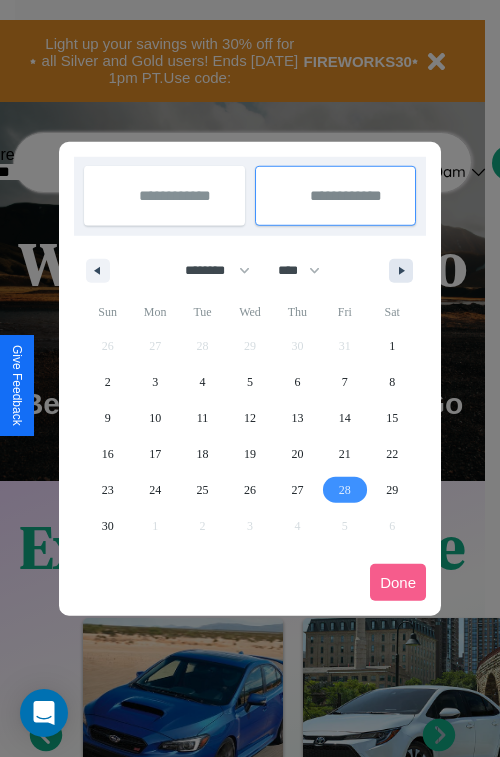 click at bounding box center [405, 271] 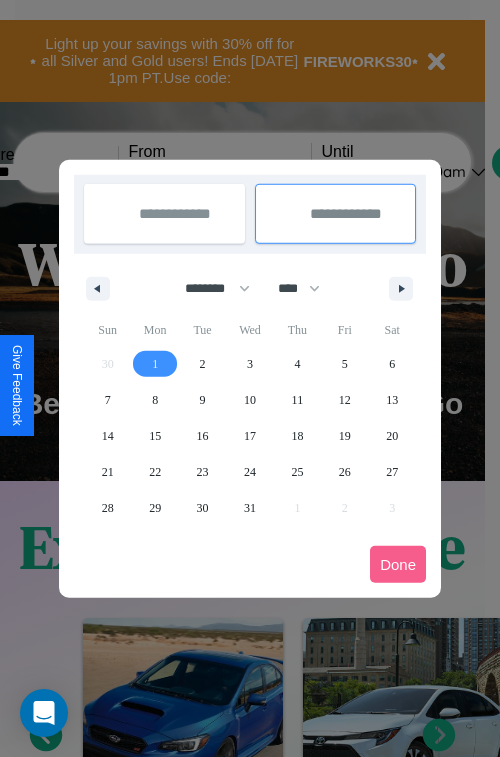 click on "1" at bounding box center (155, 364) 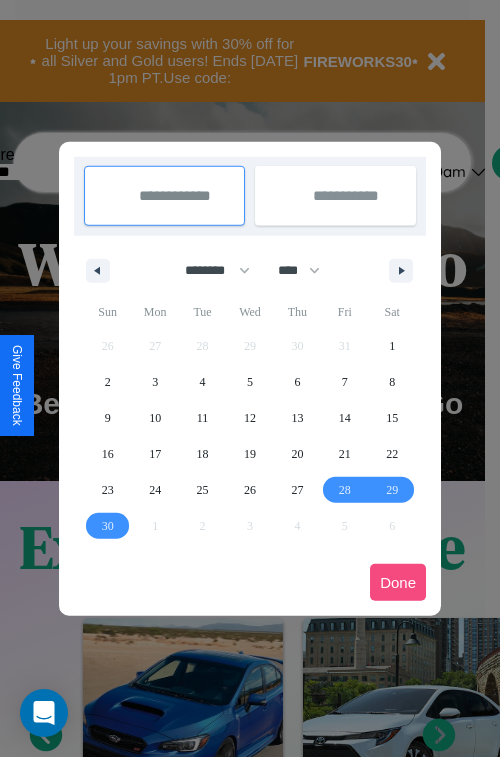 click on "Done" at bounding box center [398, 582] 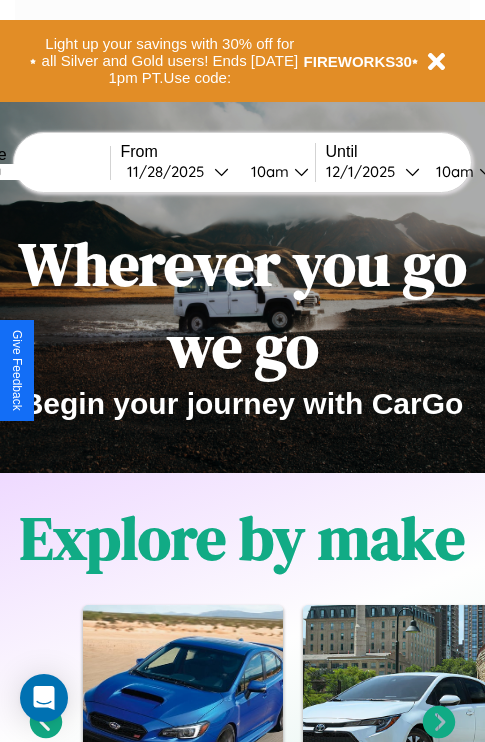 scroll, scrollTop: 0, scrollLeft: 76, axis: horizontal 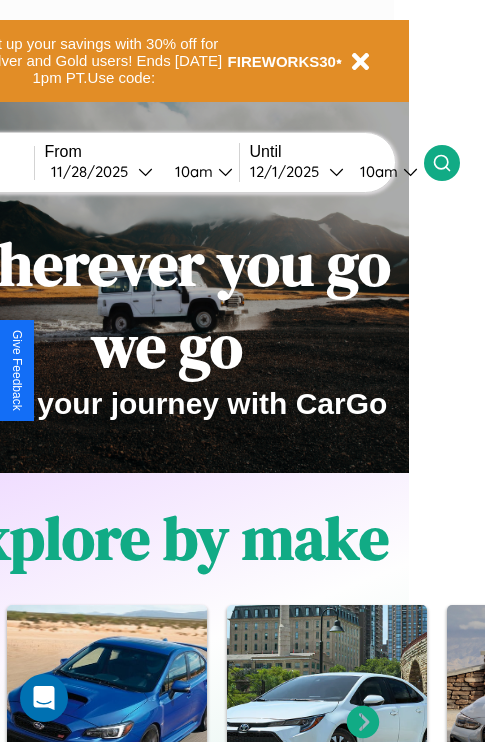 click 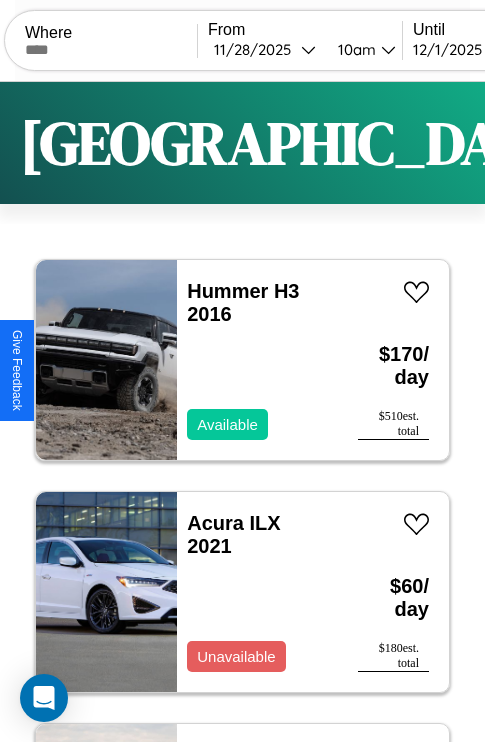 scroll, scrollTop: 33, scrollLeft: 0, axis: vertical 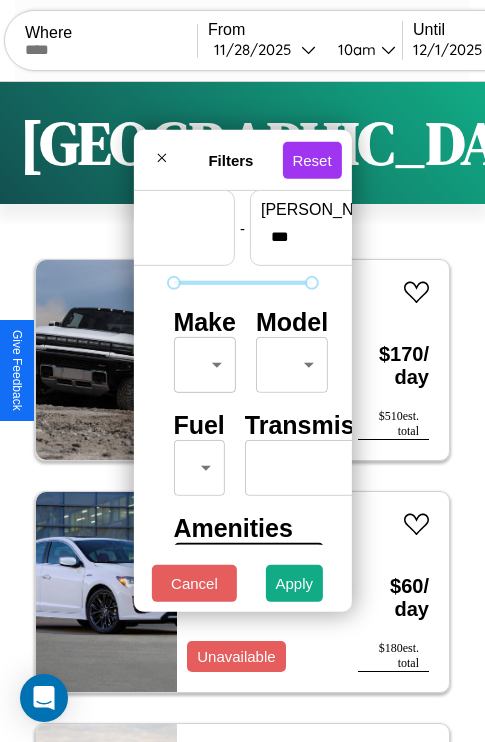 click on "CarGo Where From 11 / 28 / 2025 10am Until 12 / 1 / 2025 10am Become a Host Login Sign Up Atlanta Filters 150  cars in this area These cars can be picked up in this city. Hummer   H3   2016 Available $ 170  / day $ 510  est. total Acura   ILX   2021 Unavailable $ 60  / day $ 180  est. total Bentley   Eight   2023 Unavailable $ 190  / day $ 570  est. total Infiniti   QX4   2019 Available $ 120  / day $ 360  est. total GMC   Yukon XL   2018 Available $ 160  / day $ 480  est. total Lincoln   MKS   2016 Available $ 50  / day $ 150  est. total Lexus   CT   2020 Available $ 130  / day $ 390  est. total Lamborghini   URUS   2019 Unavailable $ 120  / day $ 360  est. total Buick   Envista   2022 Available $ 120  / day $ 360  est. total Audi   S4   2022 Available $ 90  / day $ 270  est. total Lincoln   Blackwood   2022 Available $ 130  / day $ 390  est. total BMW   740iL   2014 Available $ 80  / day $ 240  est. total Jeep   CJ-8 Scrambler   2016 Available $ 170  / day $ 510  est. total Maserati   Coupe   2014 Available" at bounding box center [242, 412] 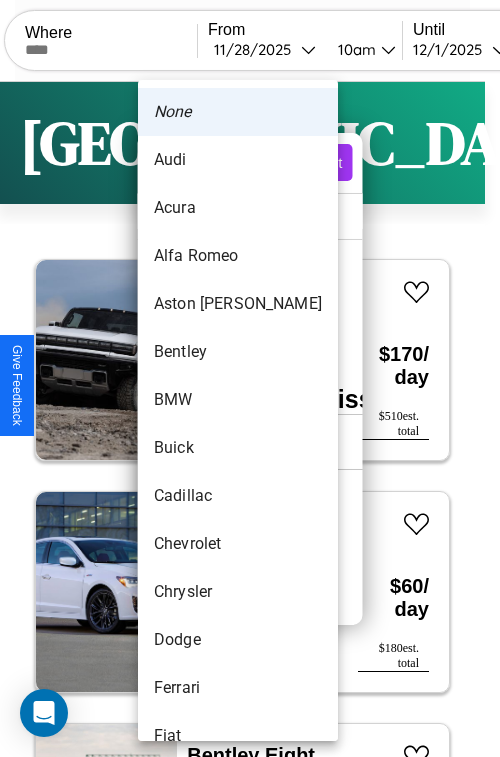 scroll, scrollTop: 374, scrollLeft: 0, axis: vertical 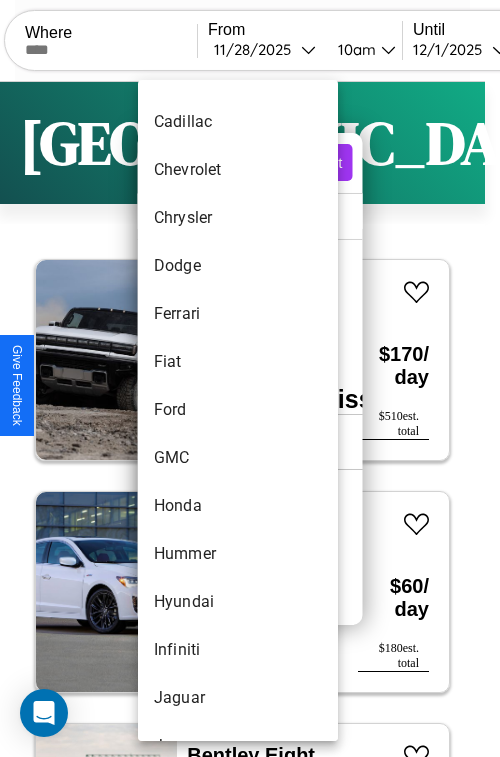 click on "Ford" at bounding box center (238, 410) 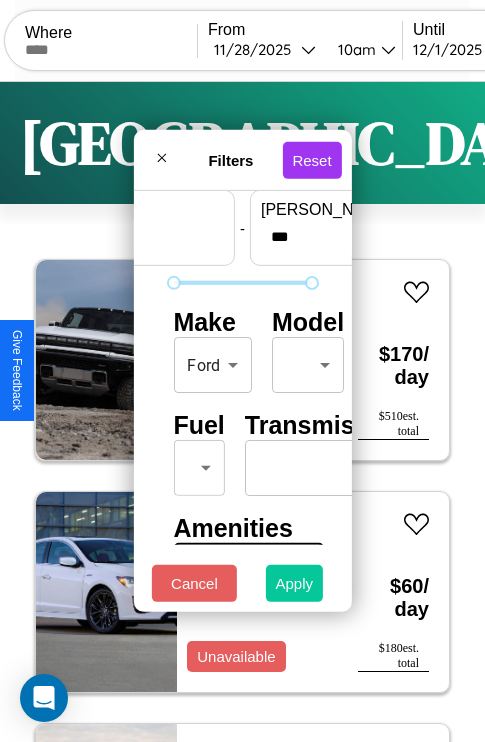 click on "Apply" at bounding box center [295, 583] 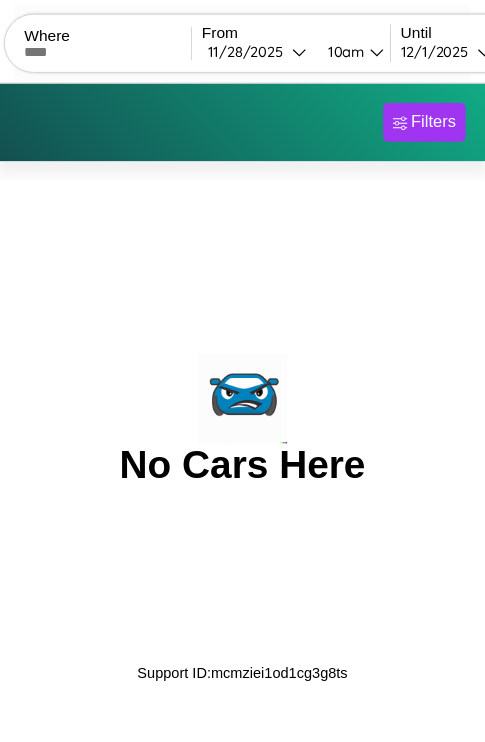 scroll, scrollTop: 0, scrollLeft: 0, axis: both 